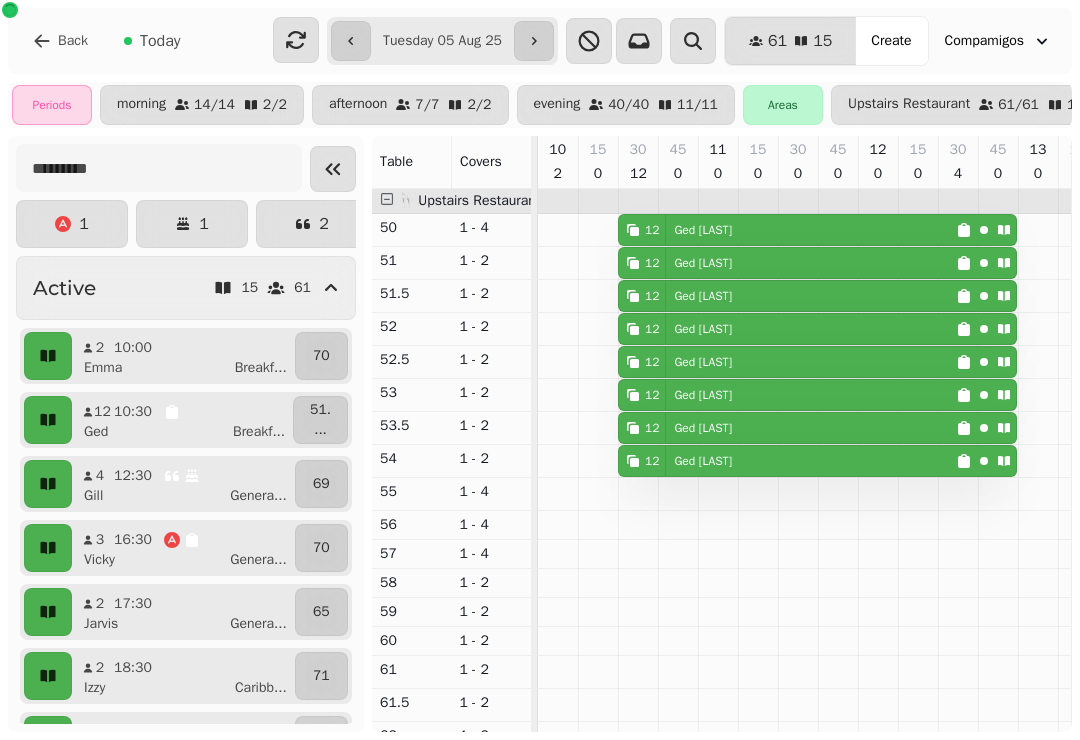scroll, scrollTop: 0, scrollLeft: 0, axis: both 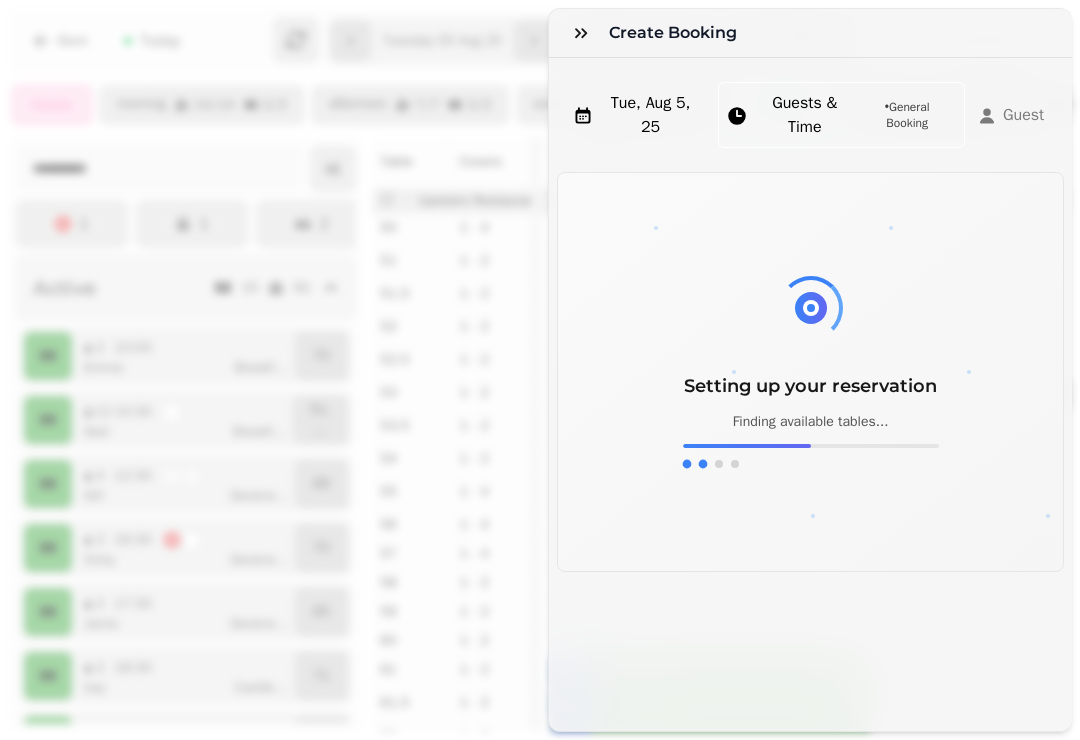 click 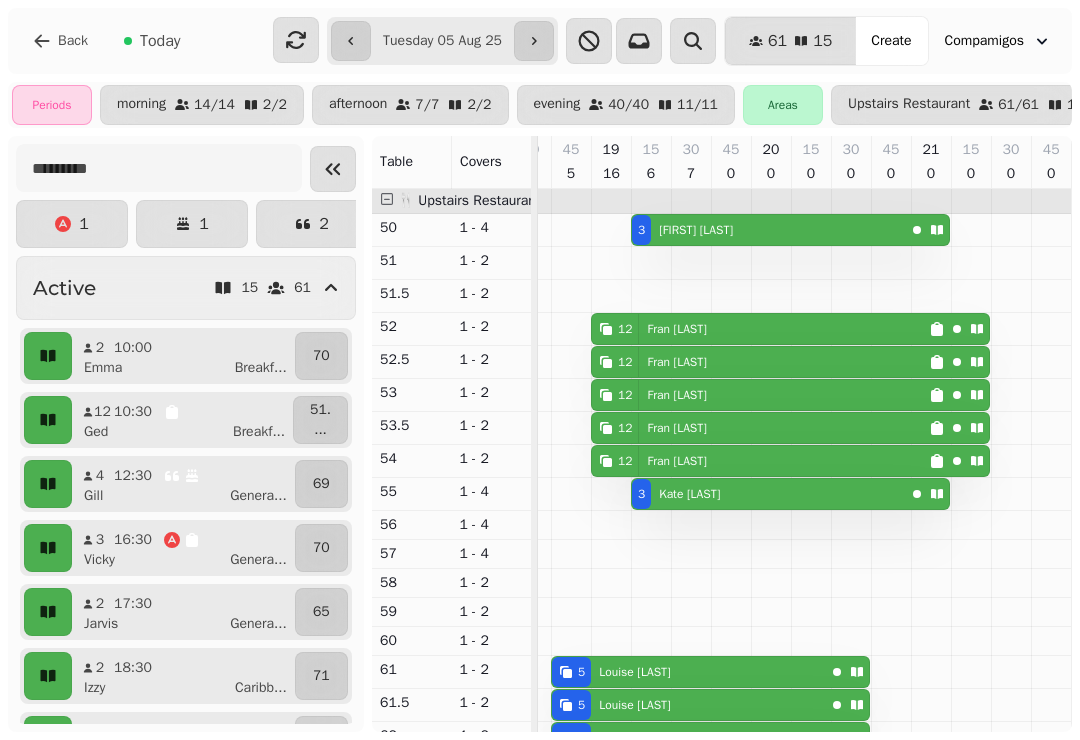 click on "12 Fran   Galland" at bounding box center [760, 329] 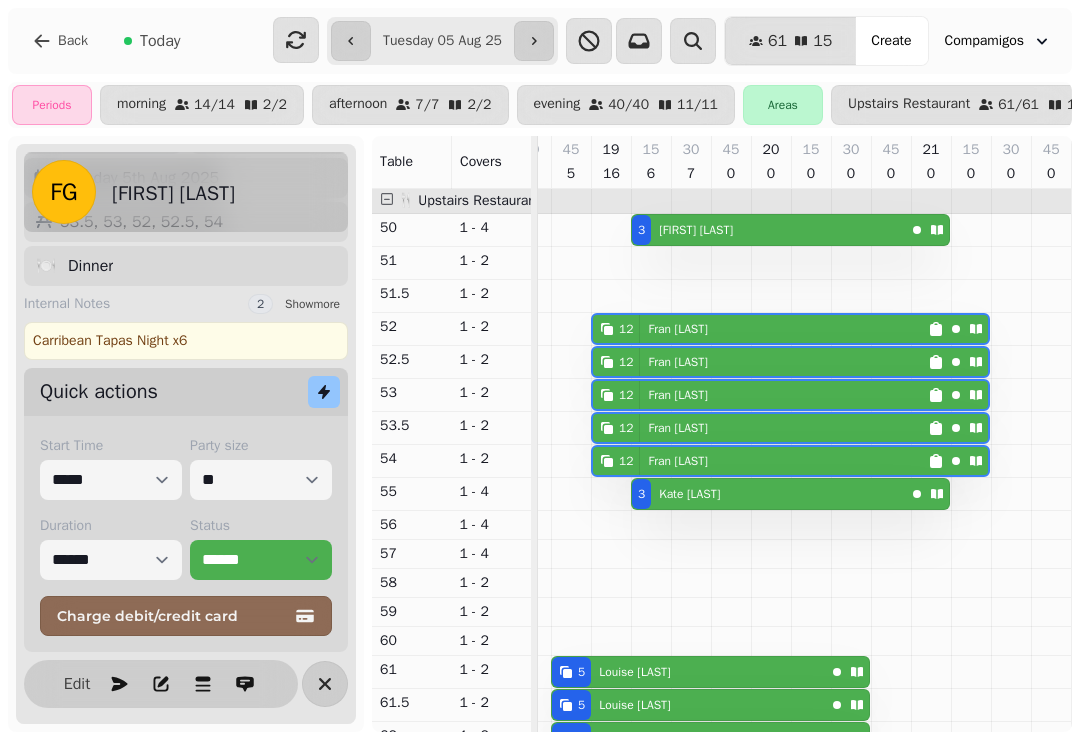 click at bounding box center [325, 684] 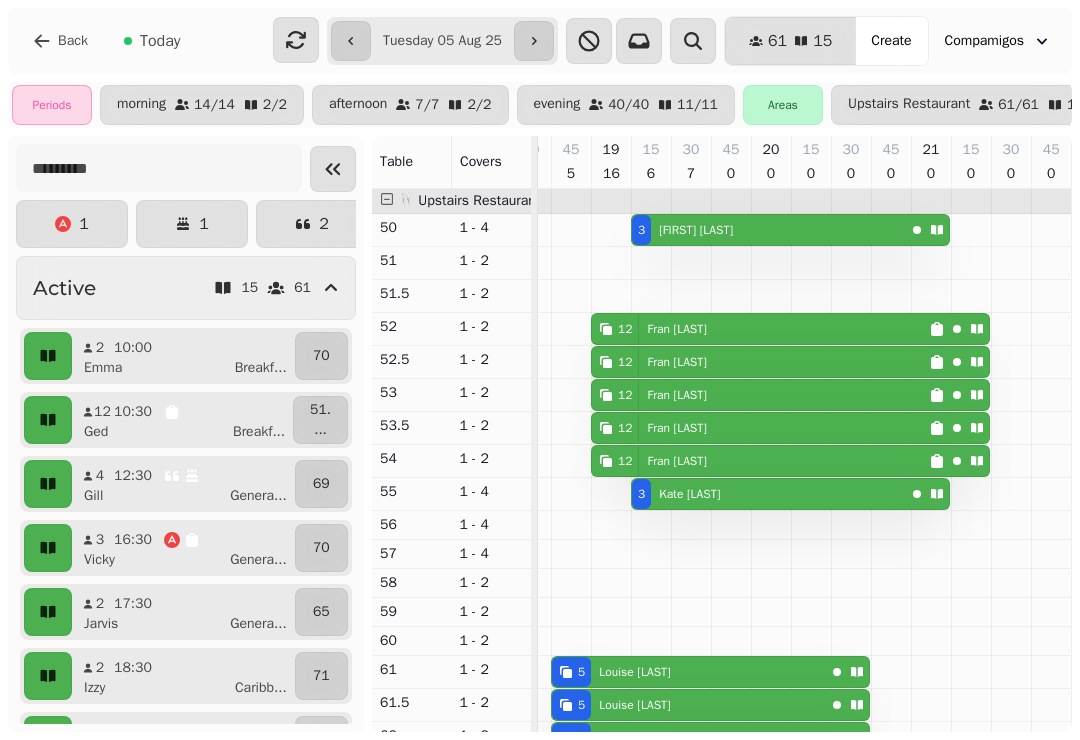 click 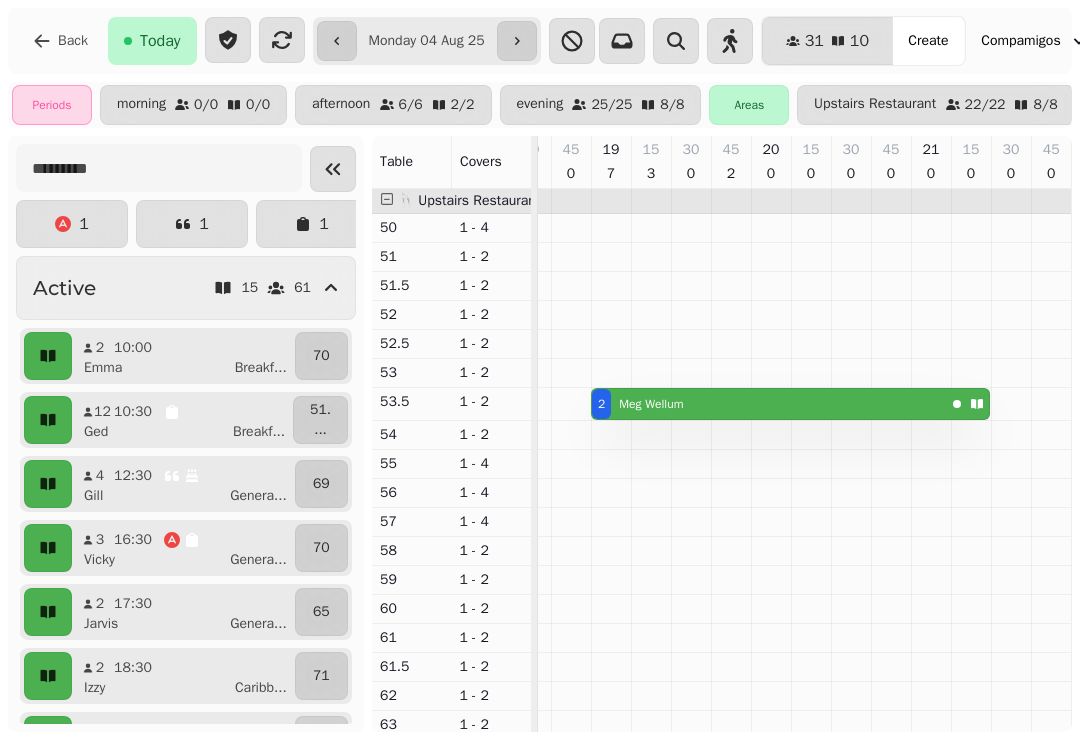 type on "**********" 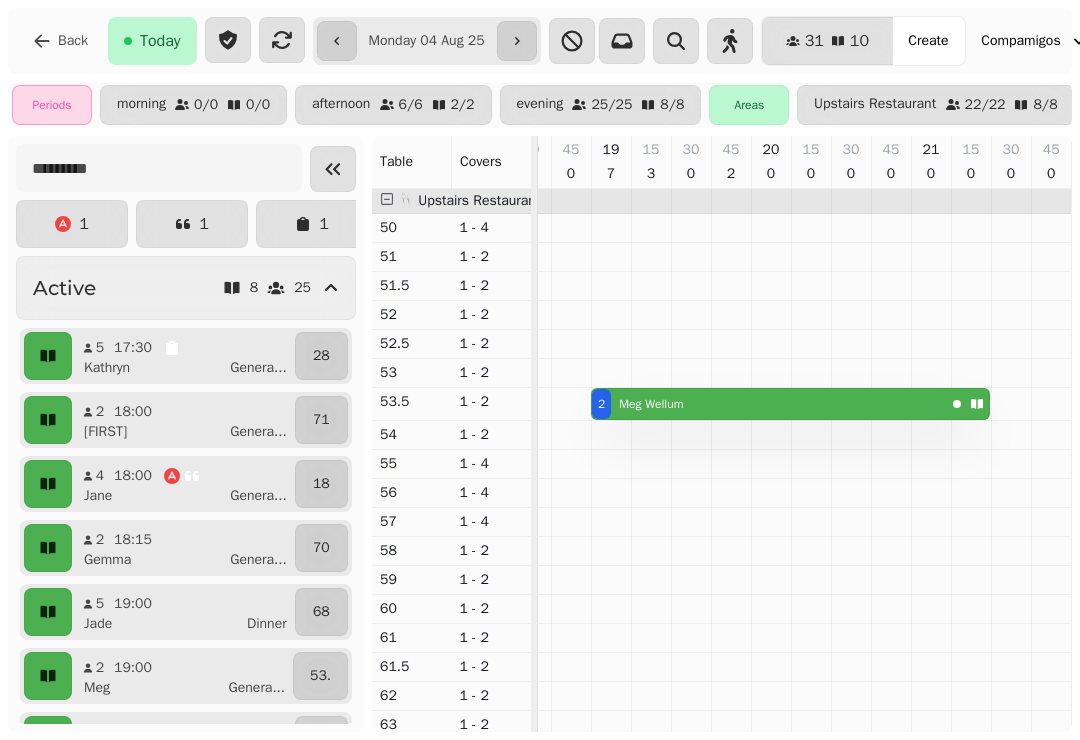 scroll, scrollTop: 0, scrollLeft: 419, axis: horizontal 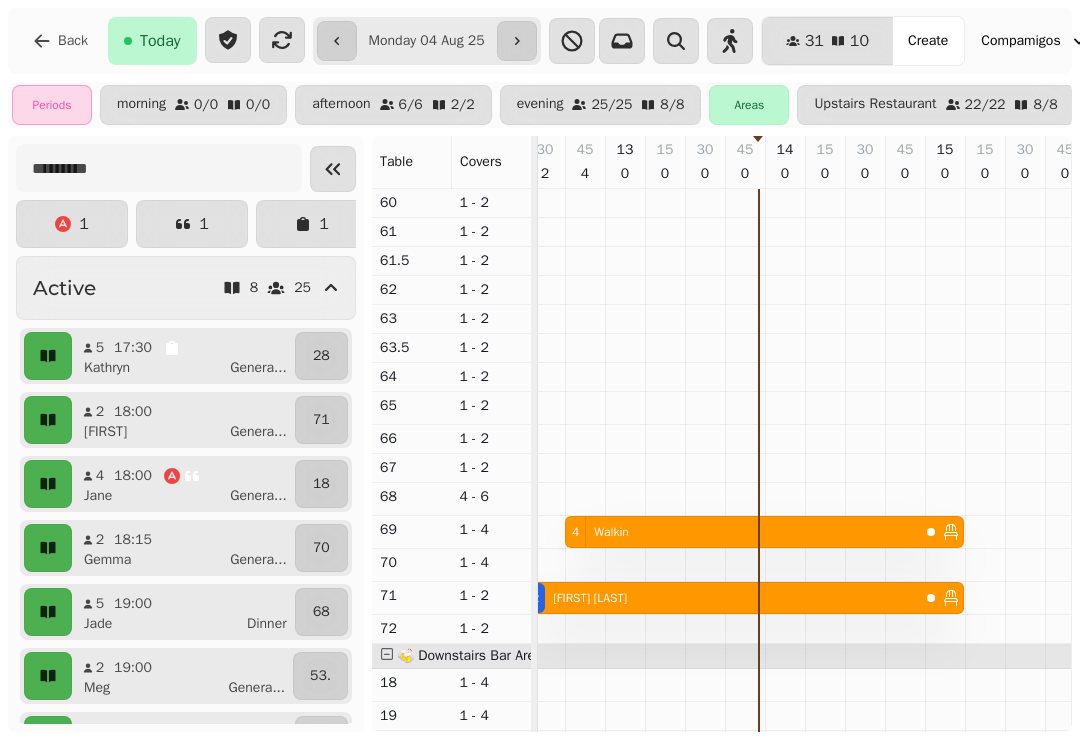 click on "2 Rick   Henshall" at bounding box center [722, 598] 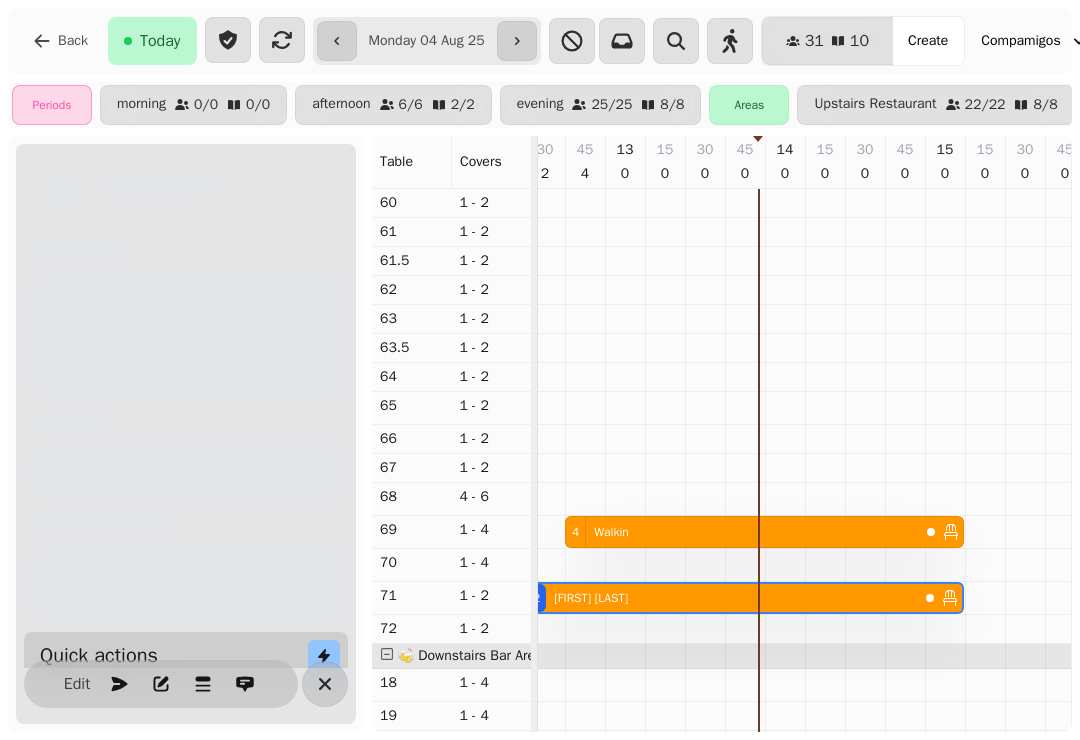 scroll, scrollTop: 0, scrollLeft: 387, axis: horizontal 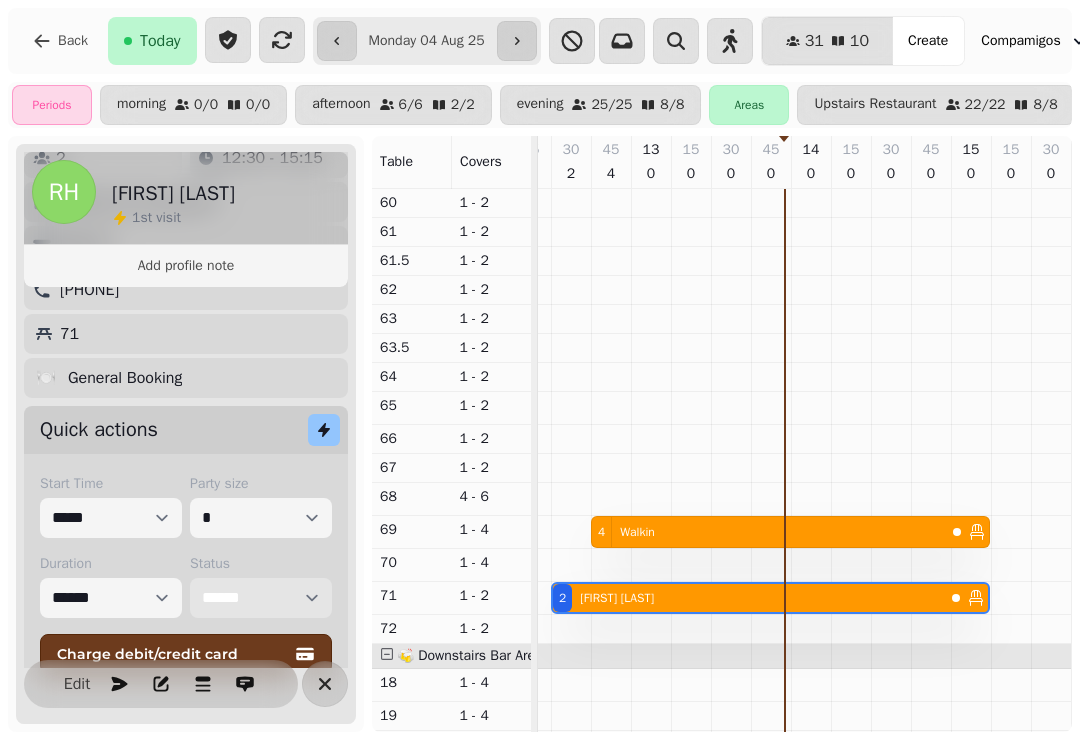 click on "**********" at bounding box center (261, 598) 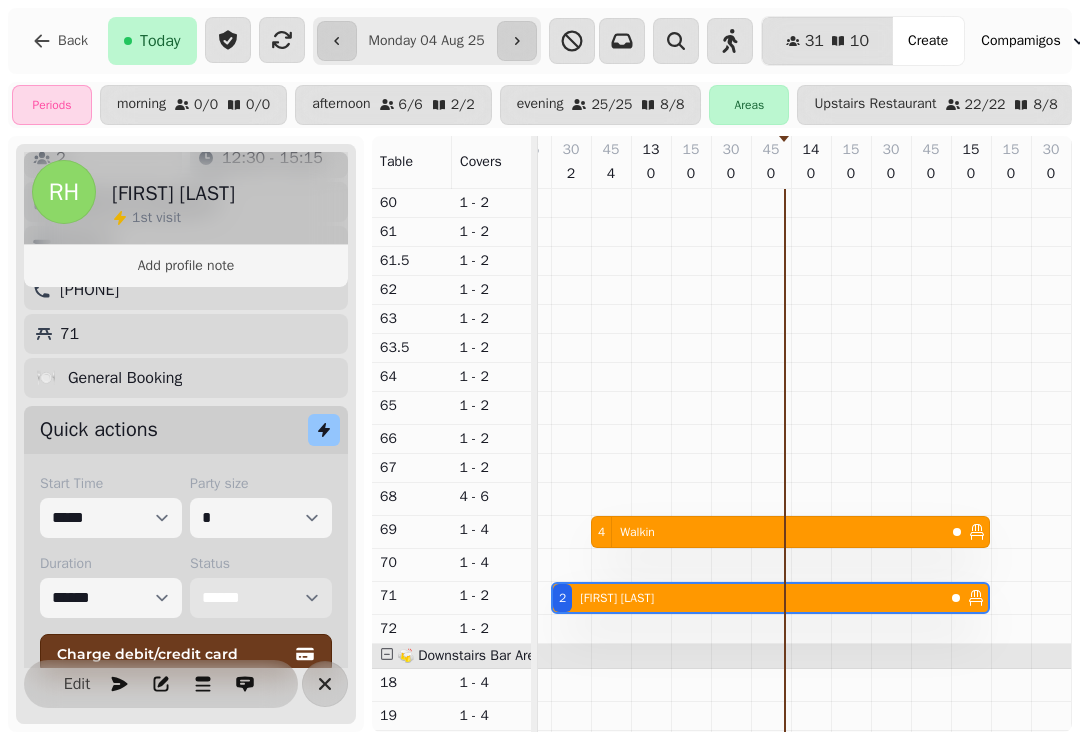 select on "********" 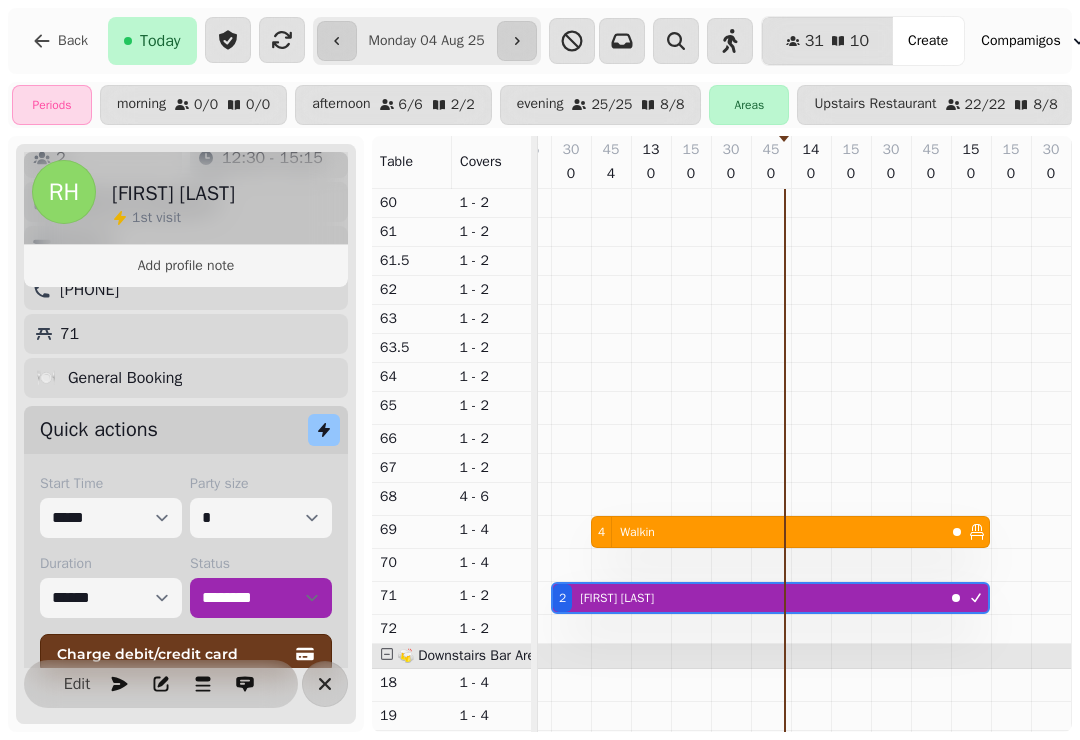 click at bounding box center (325, 684) 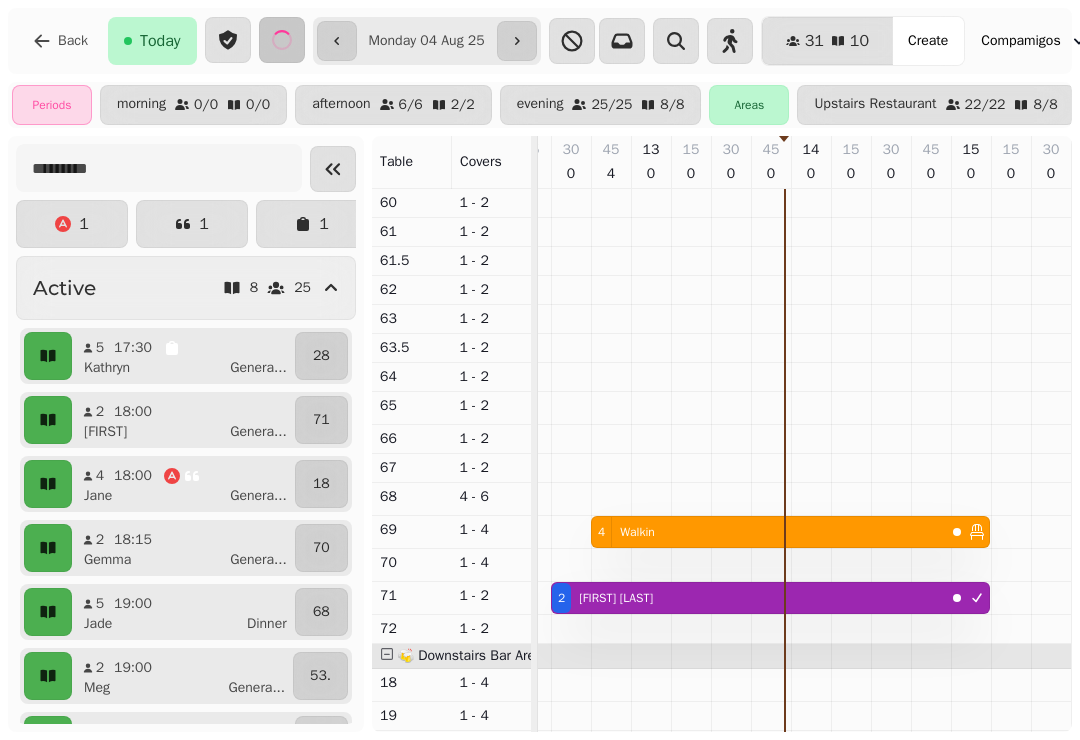 scroll, scrollTop: 401, scrollLeft: 438, axis: both 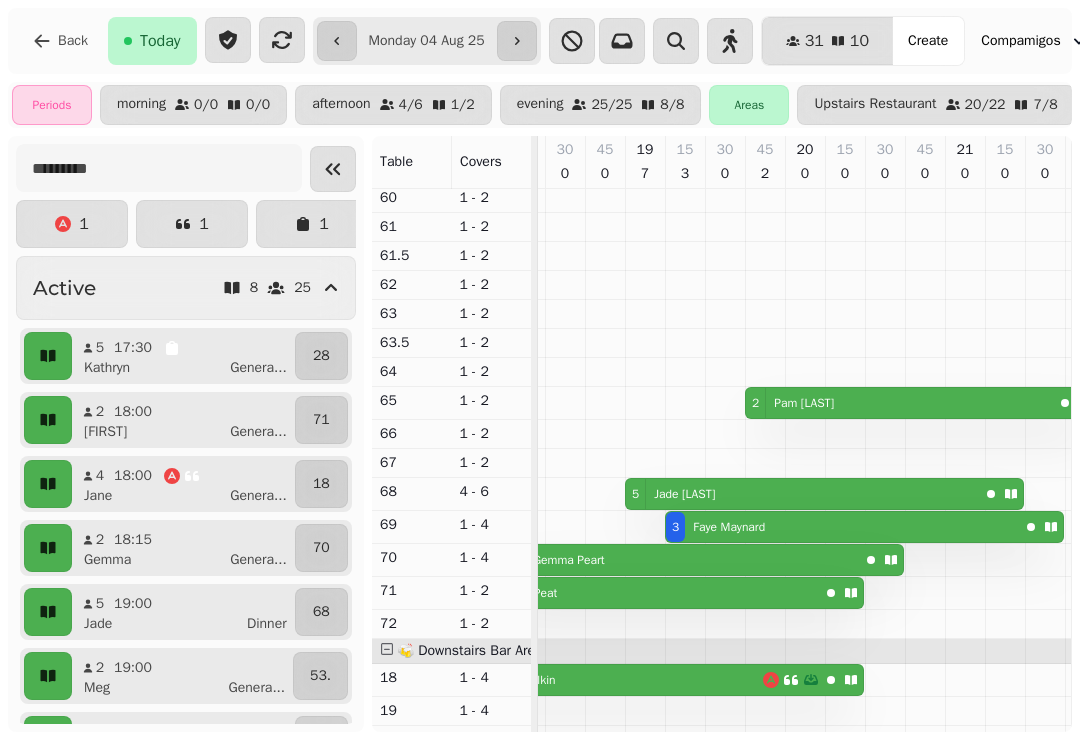 click at bounding box center (337, 41) 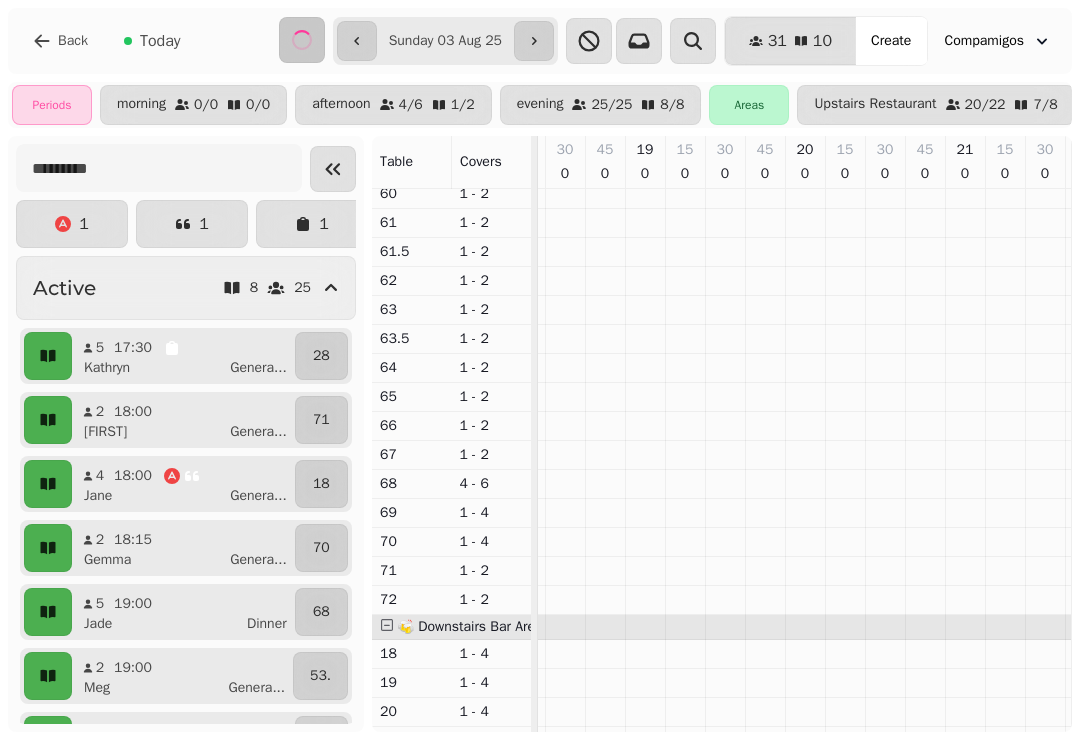 scroll, scrollTop: 0, scrollLeft: 419, axis: horizontal 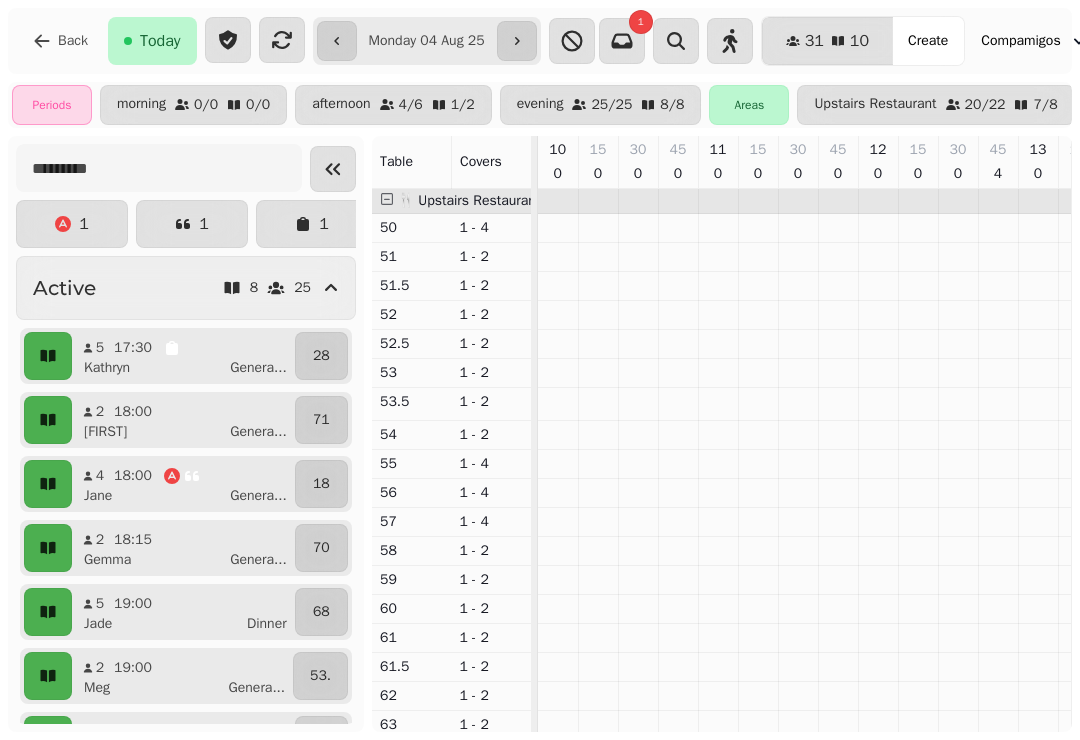 click on "1" at bounding box center [641, 22] 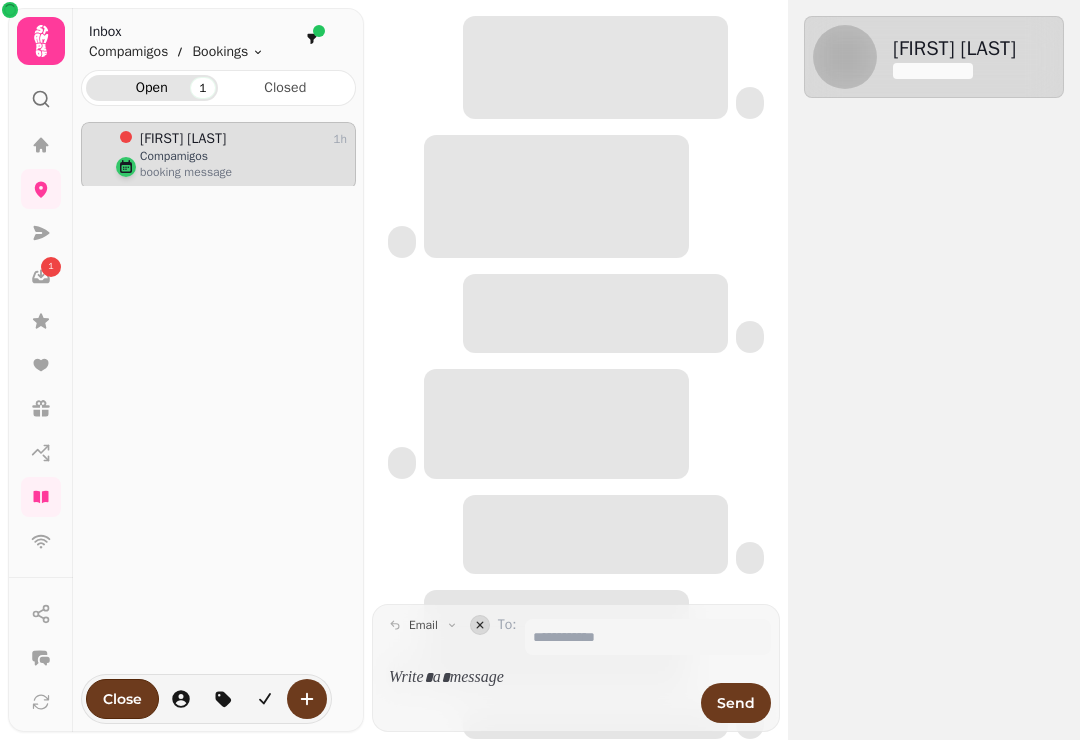 scroll, scrollTop: 1, scrollLeft: 1, axis: both 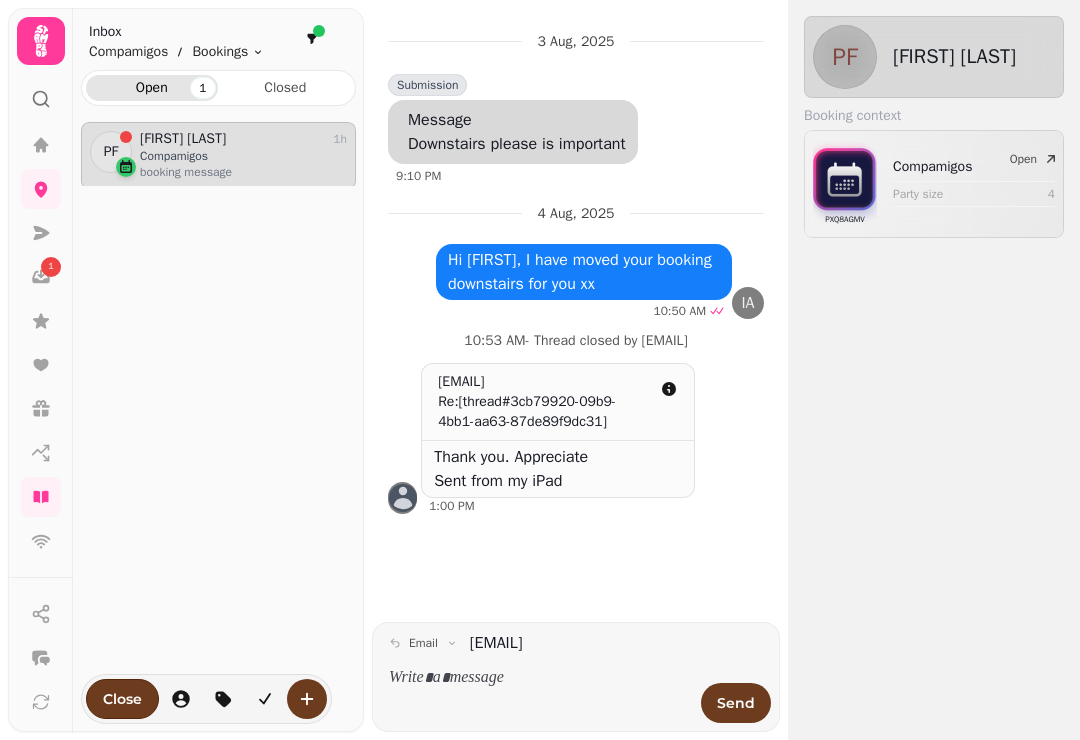 click on "Closed" at bounding box center [286, 88] 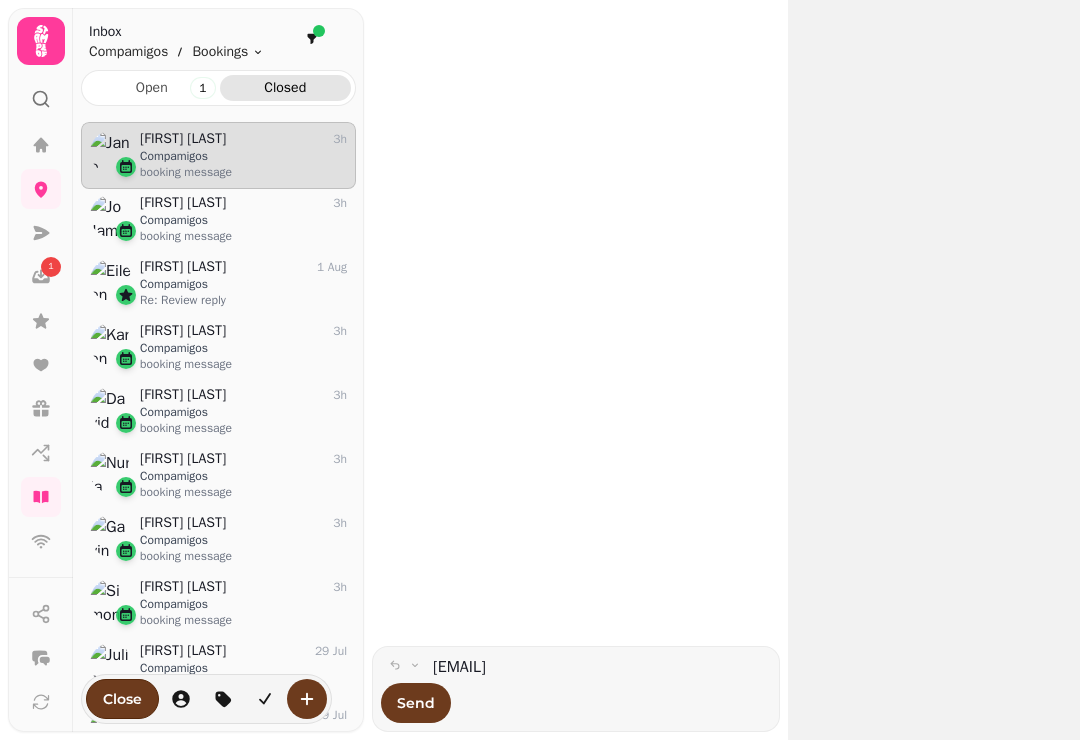 scroll, scrollTop: 1, scrollLeft: 1, axis: both 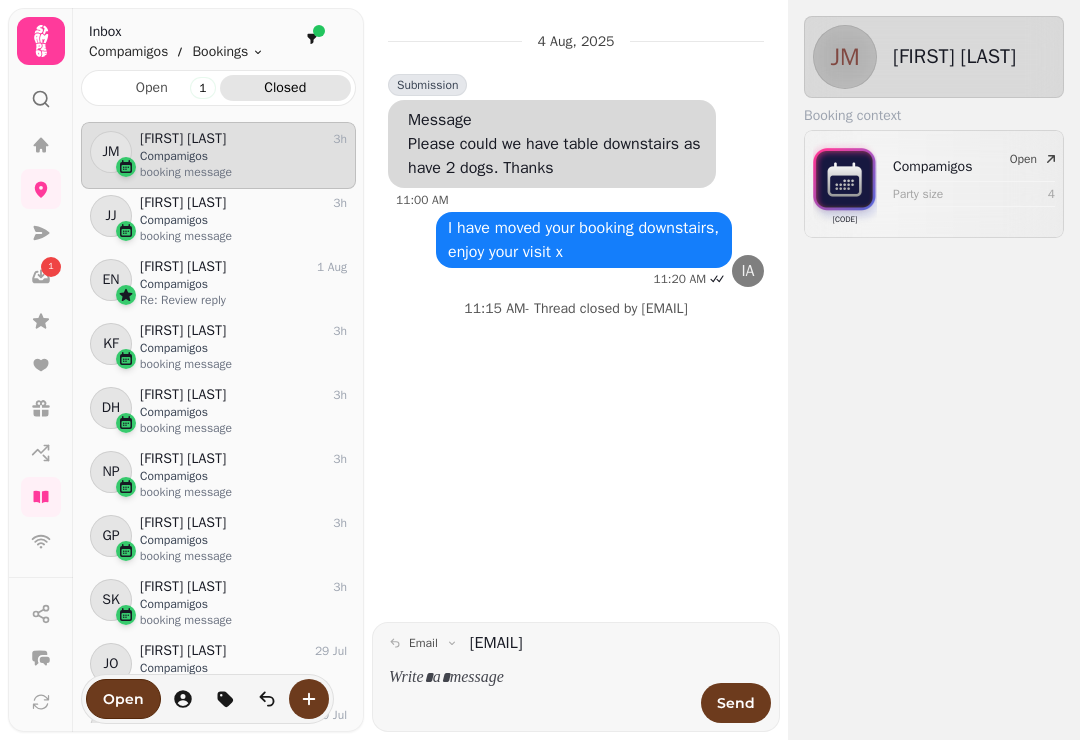 click on "JJ Jo James 3h Compamigos booking message" at bounding box center [218, 219] 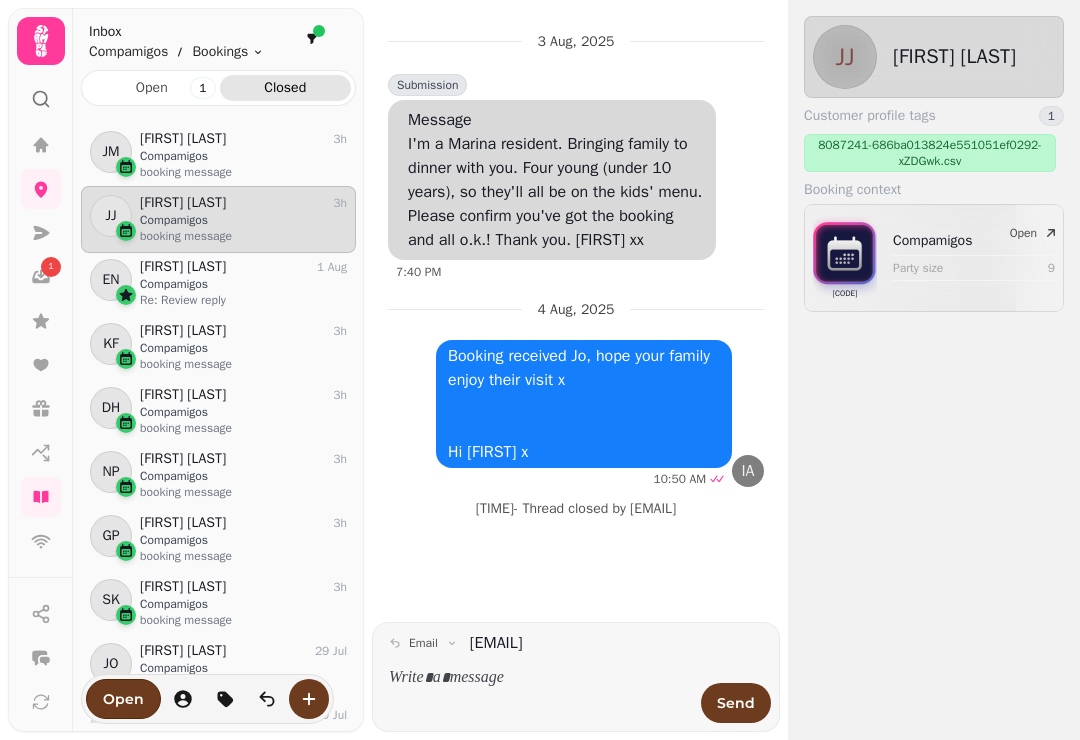 click on "EN Eileen null 1 Aug Compamigos Re: Review reply" at bounding box center (218, 283) 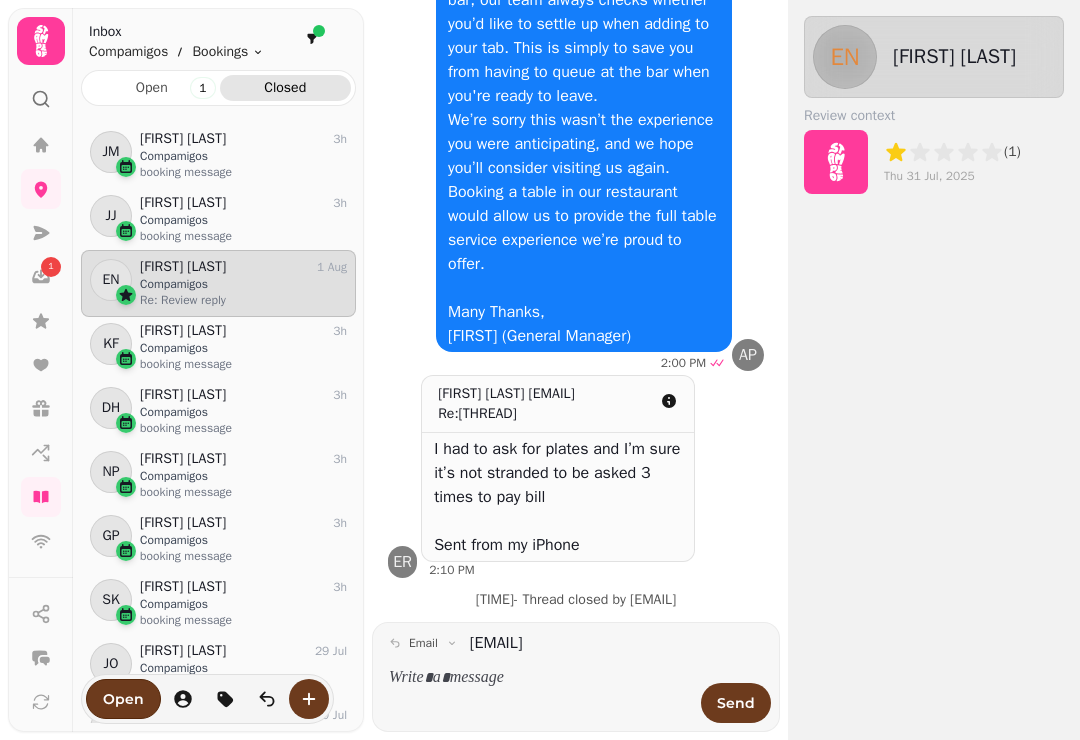click on "Compamigos" at bounding box center [243, 348] 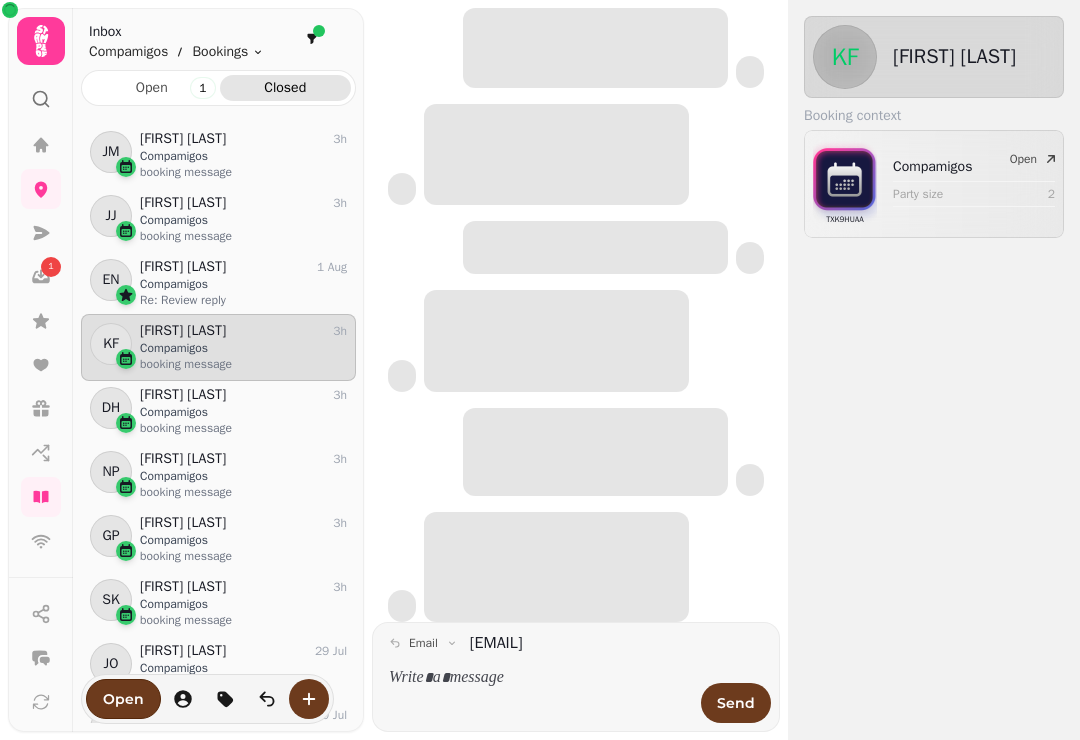 scroll, scrollTop: 0, scrollLeft: 0, axis: both 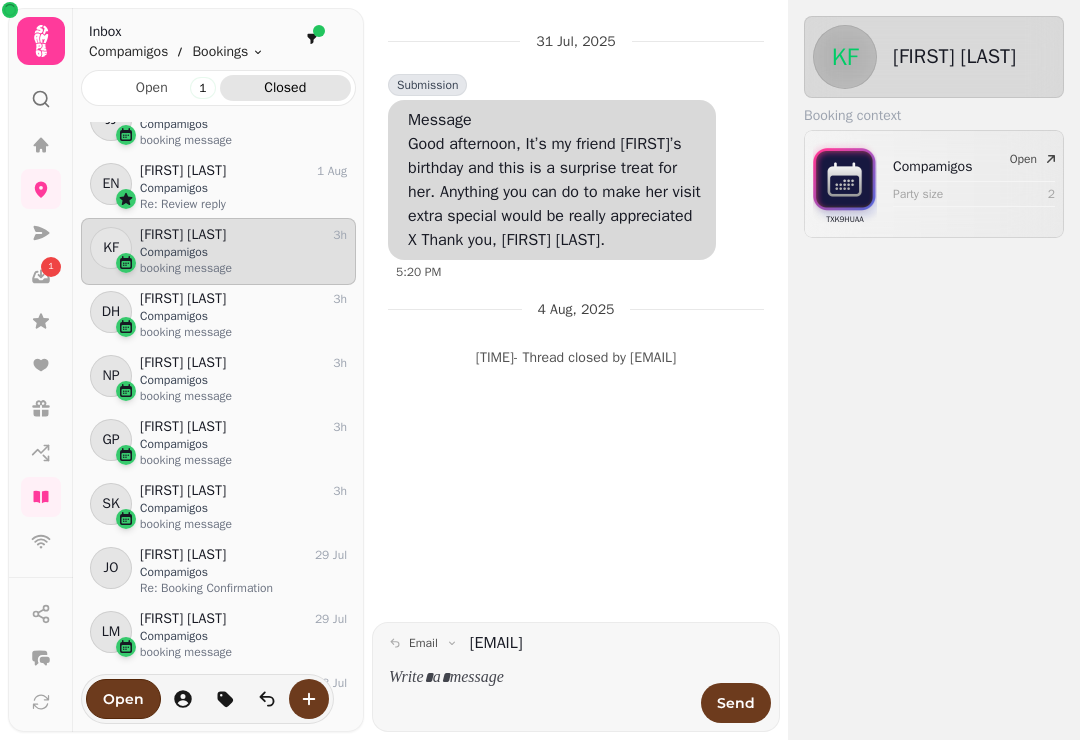 click on "GP Gavin Perry 3h Compamigos booking message" at bounding box center [218, 443] 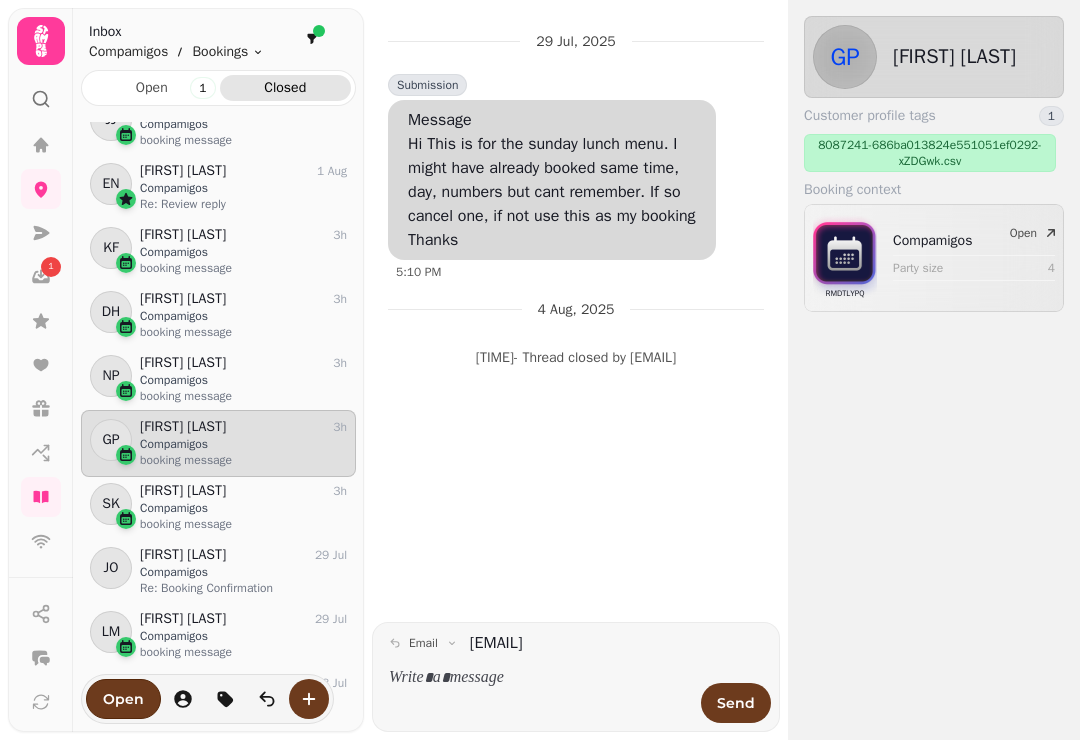 click on "Compamigos" at bounding box center [243, 508] 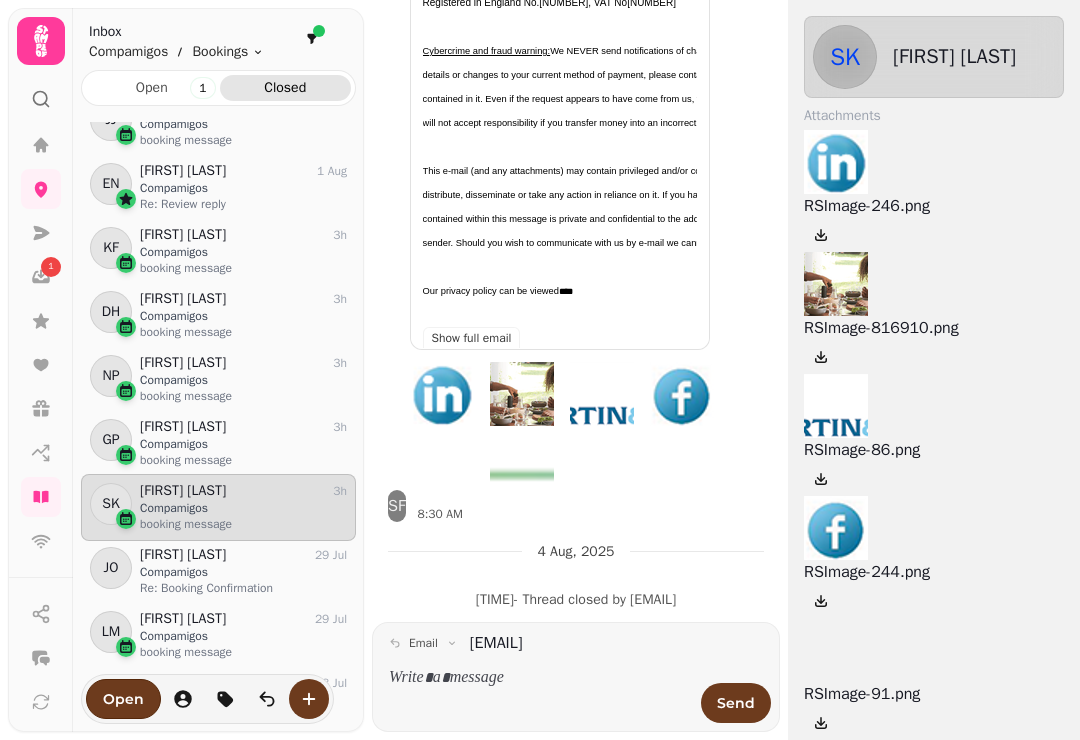 click on "Compamigos" at bounding box center [243, 572] 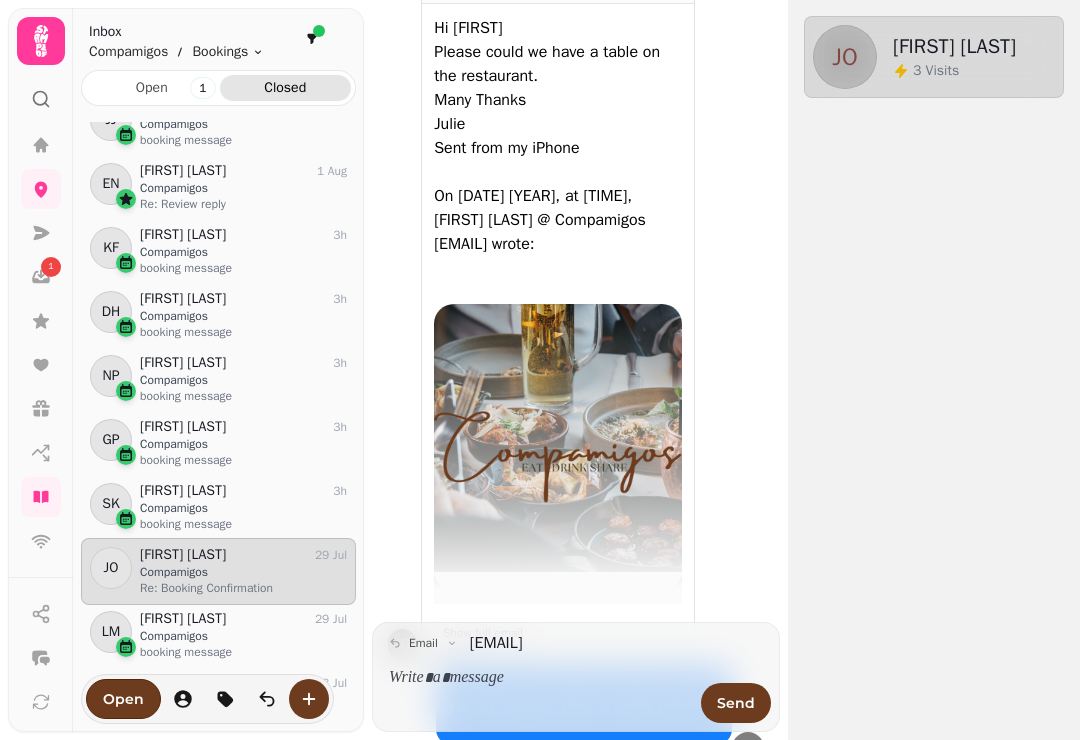 scroll, scrollTop: 1640, scrollLeft: 0, axis: vertical 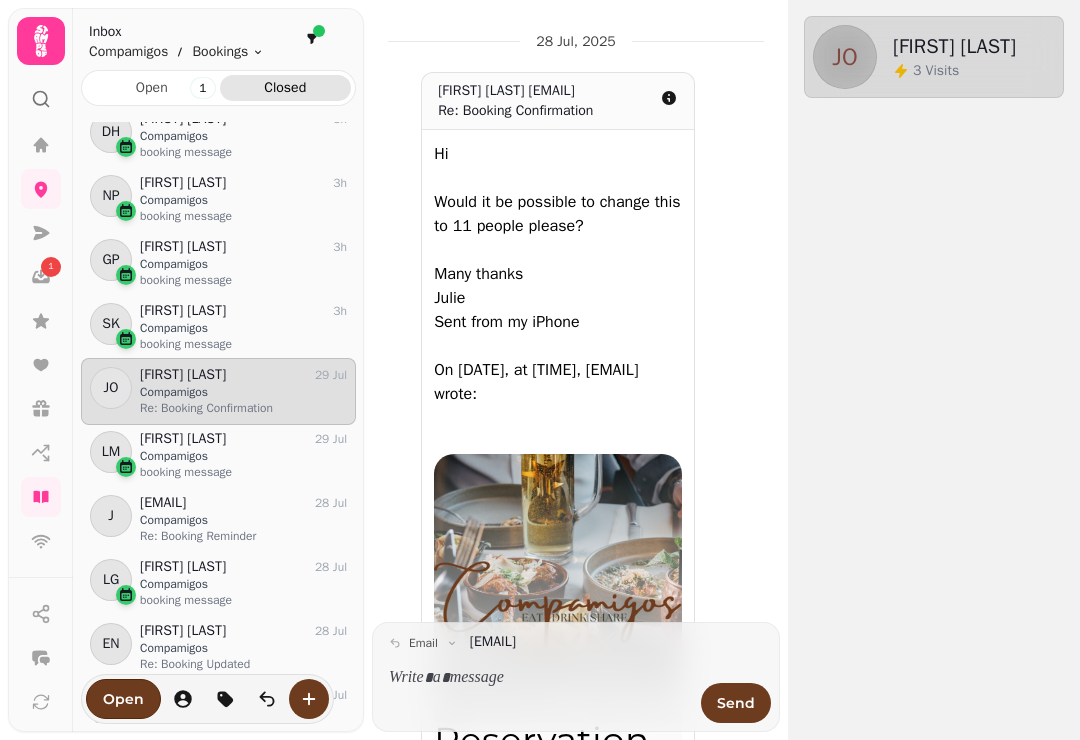 click on "booking message" at bounding box center (243, 472) 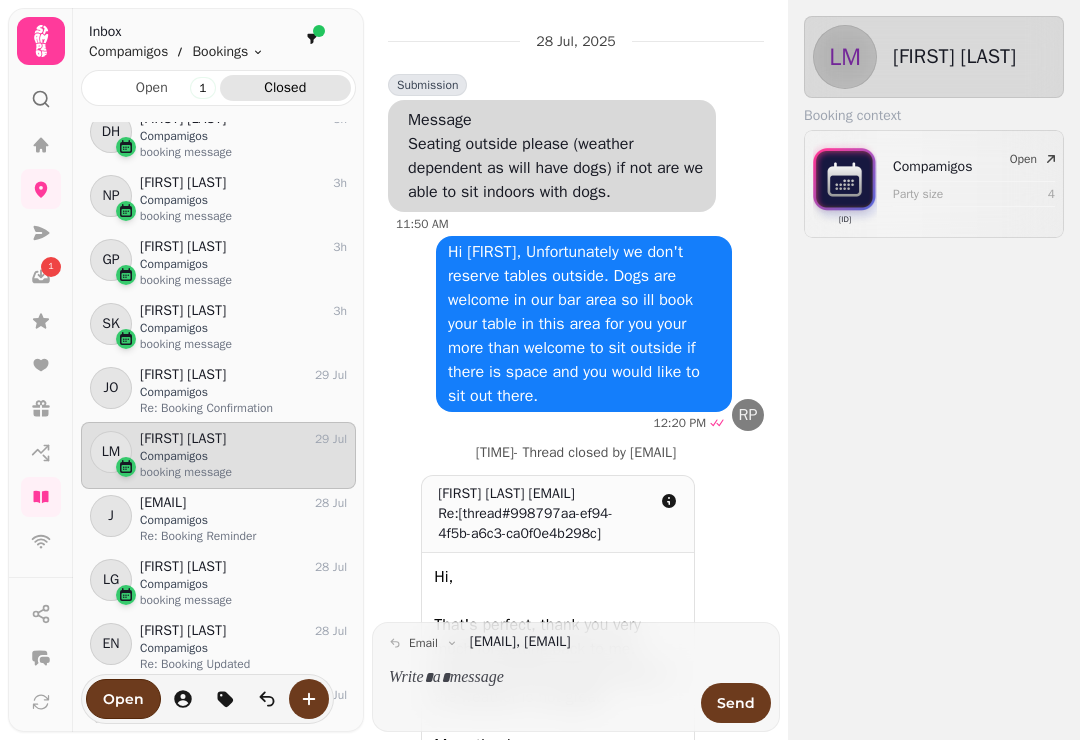 click at bounding box center [41, 145] 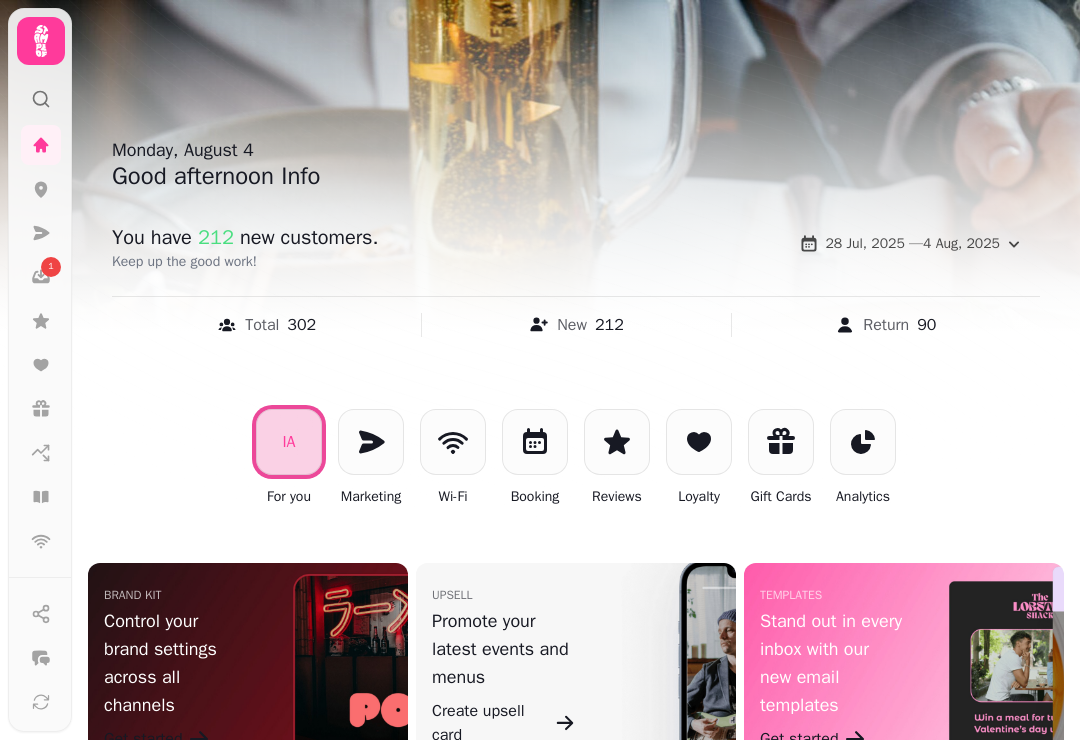 click at bounding box center (535, 442) 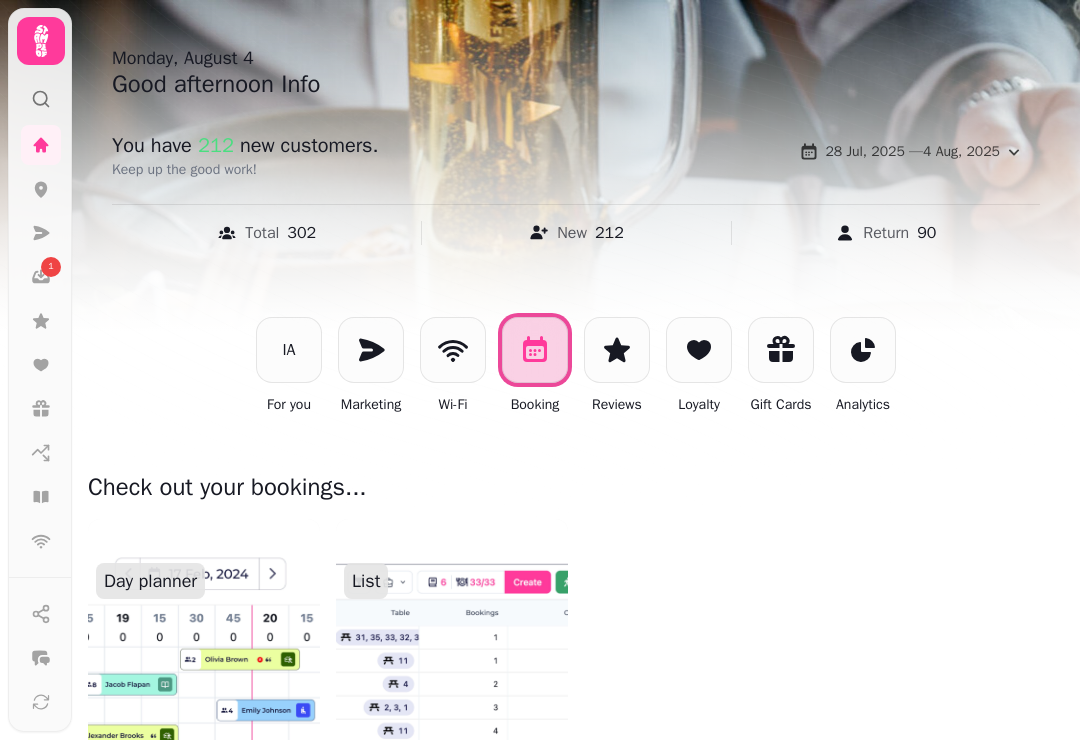 scroll, scrollTop: 213, scrollLeft: 0, axis: vertical 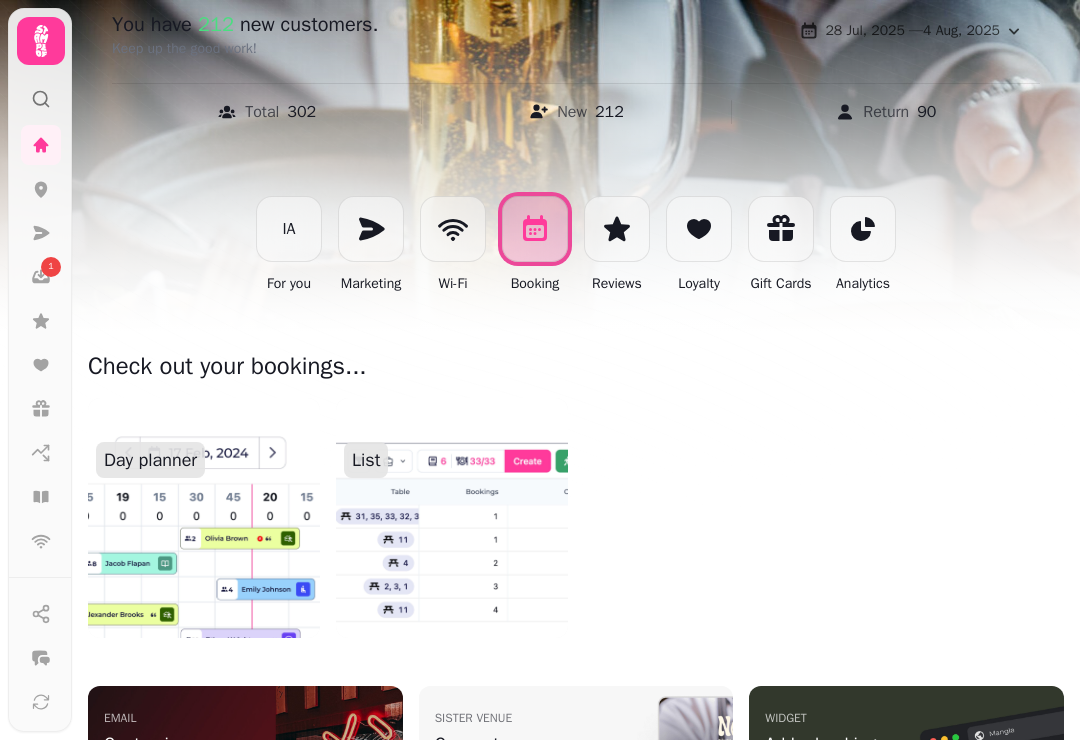 click at bounding box center (204, 518) 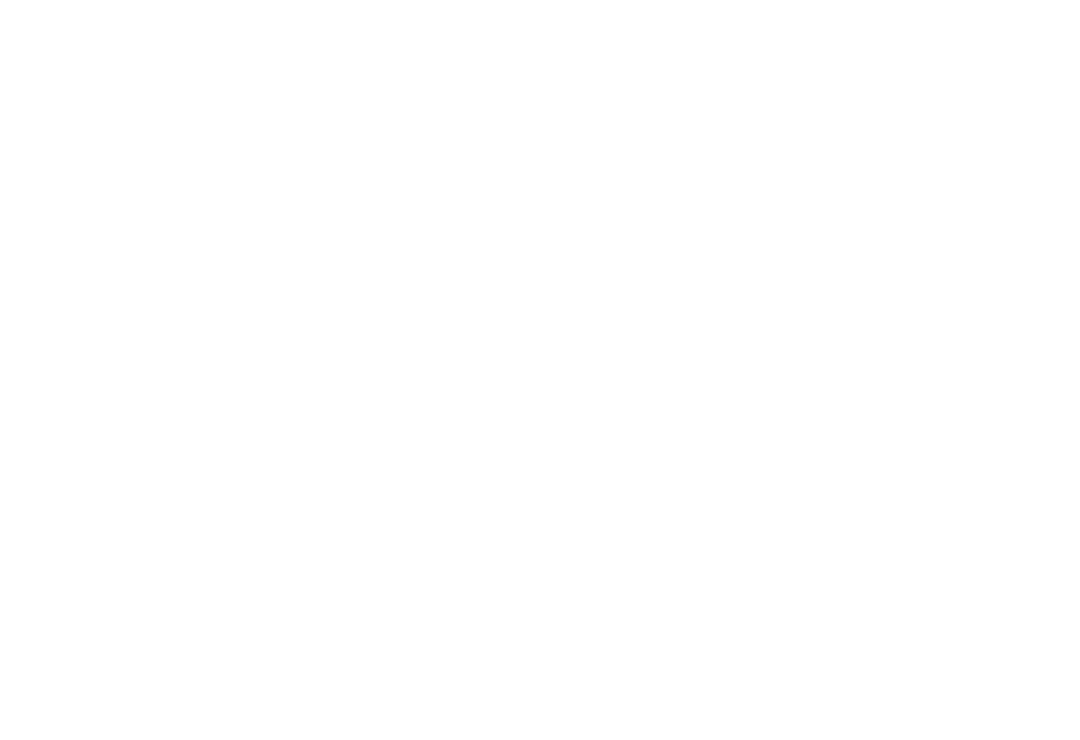 scroll, scrollTop: 0, scrollLeft: 0, axis: both 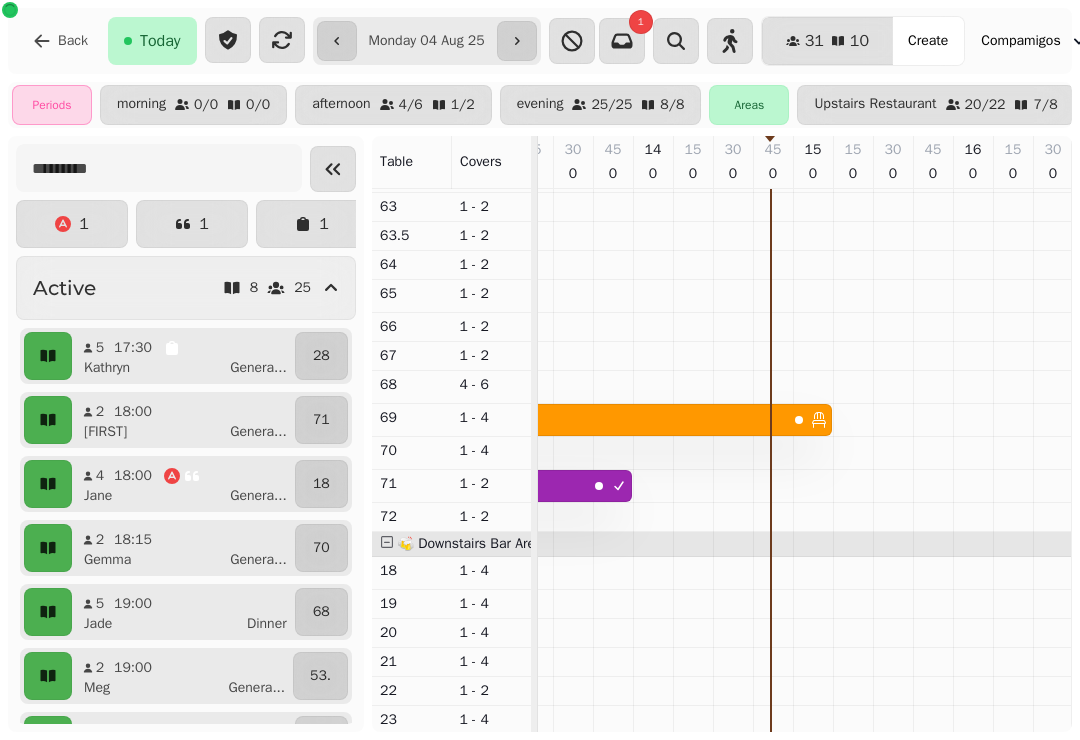 click on "4 Walkin" at bounding box center (610, 420) 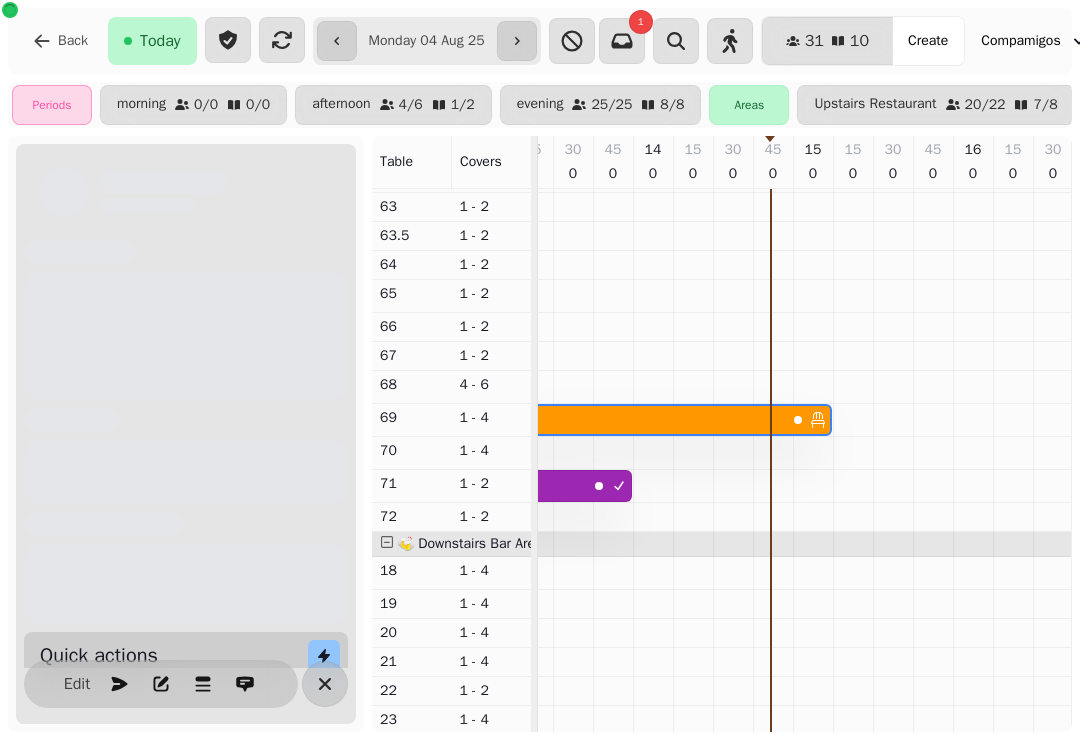 scroll, scrollTop: 0, scrollLeft: 427, axis: horizontal 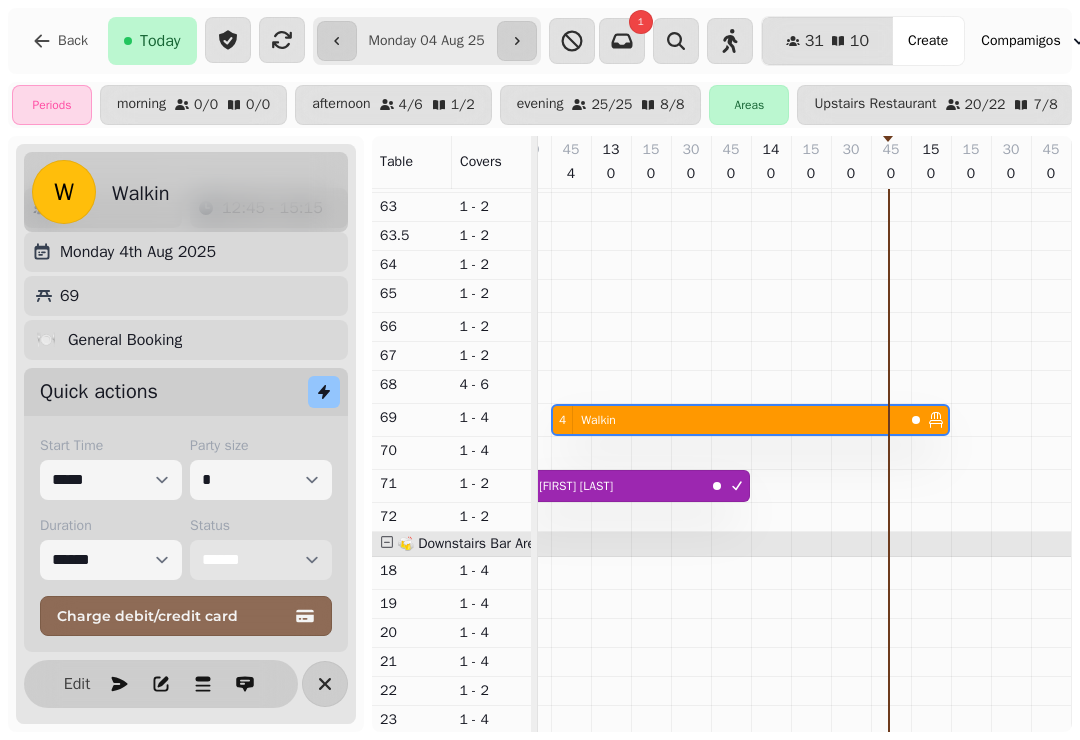 click on "**********" at bounding box center (261, 560) 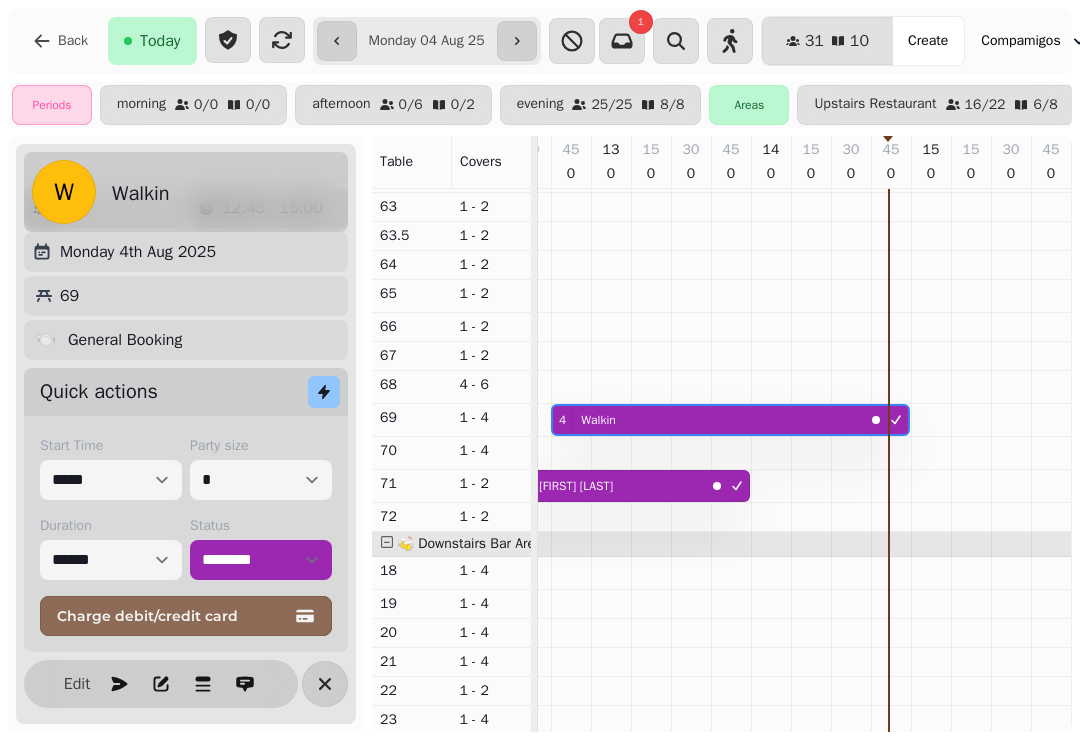 select on "**********" 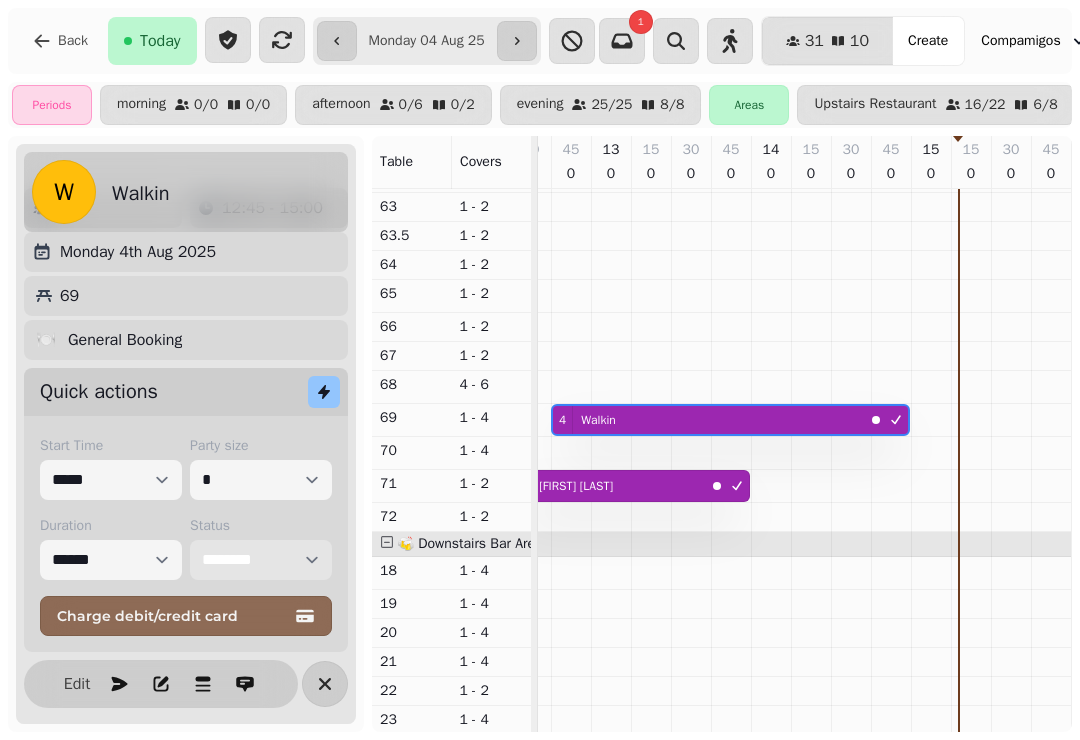scroll, scrollTop: 560, scrollLeft: 570, axis: both 